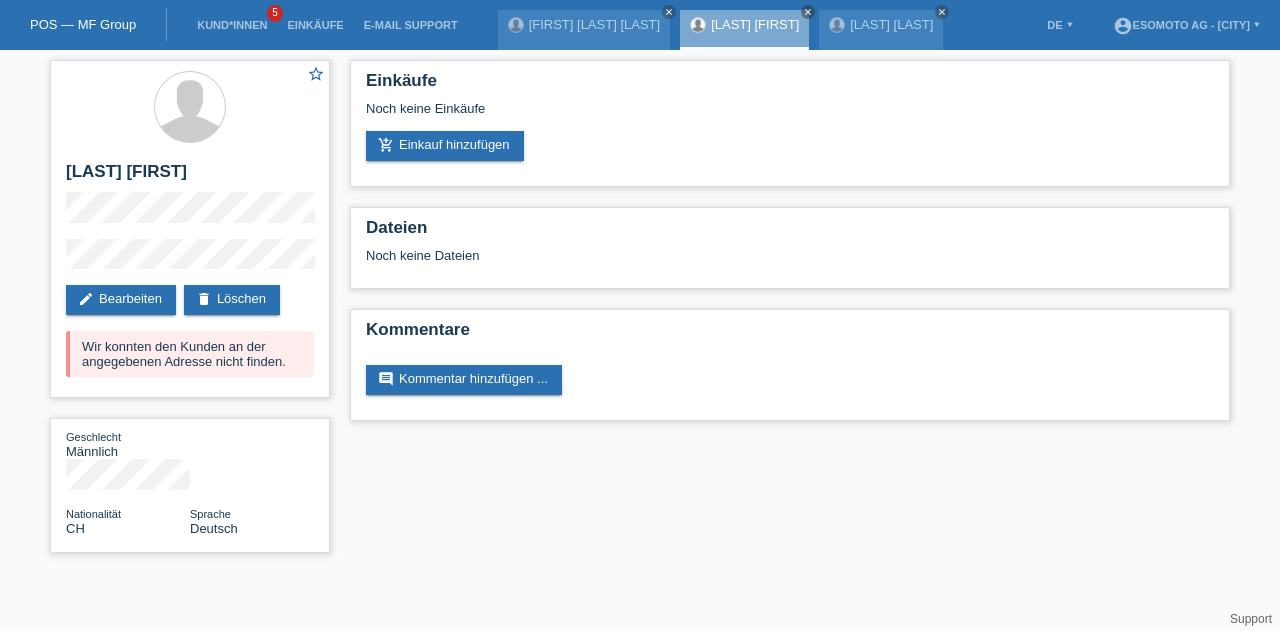 scroll, scrollTop: 0, scrollLeft: 0, axis: both 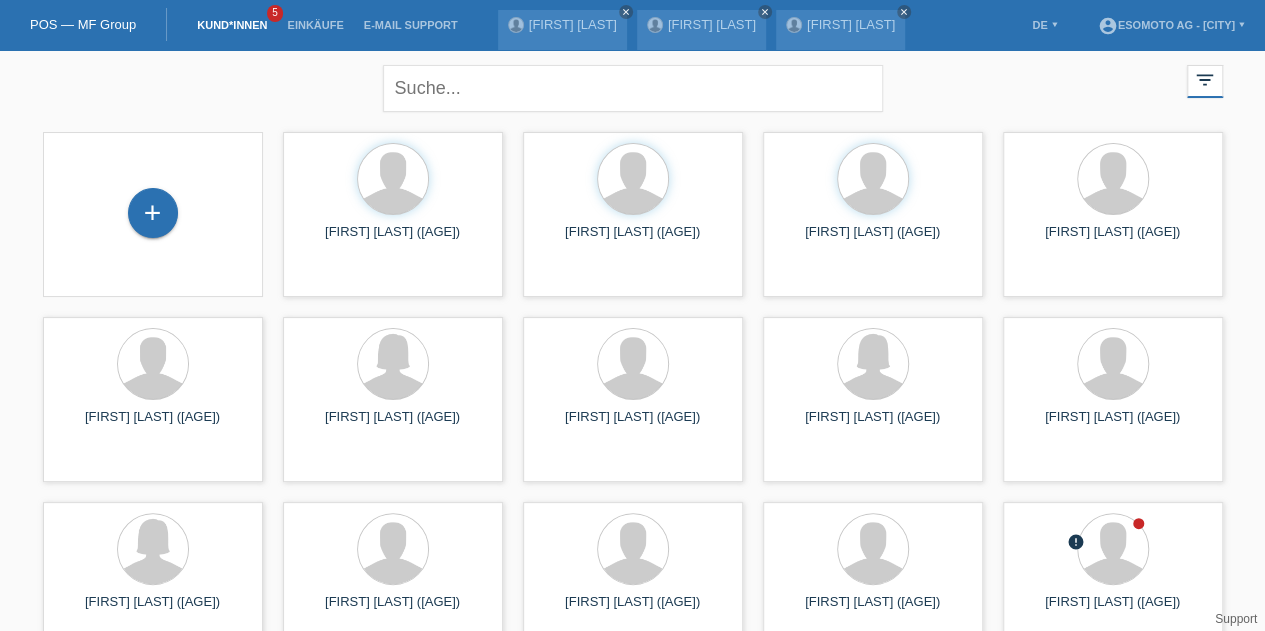 click on "+" at bounding box center [153, 213] 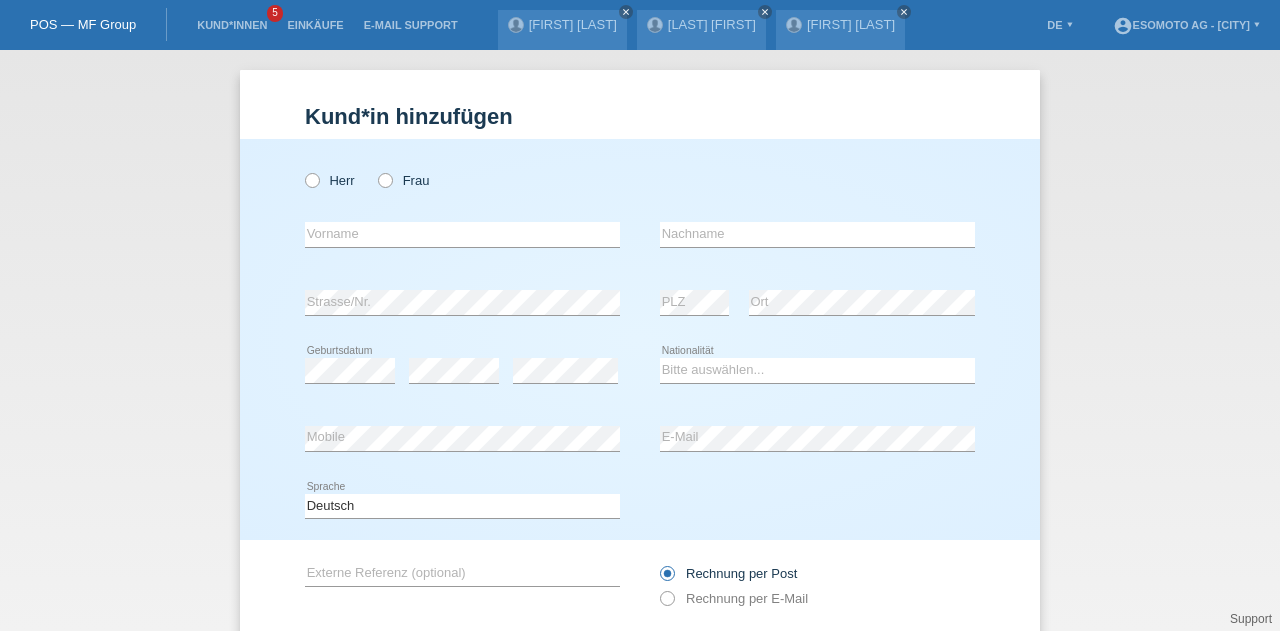 scroll, scrollTop: 0, scrollLeft: 0, axis: both 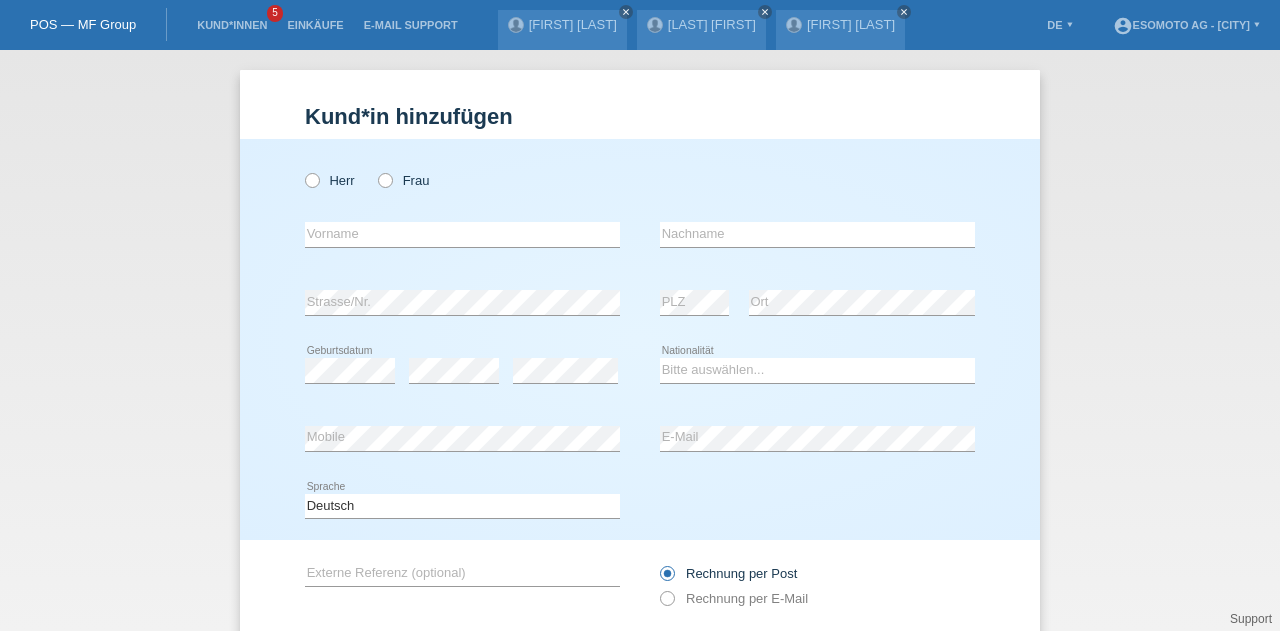 click at bounding box center [302, 170] 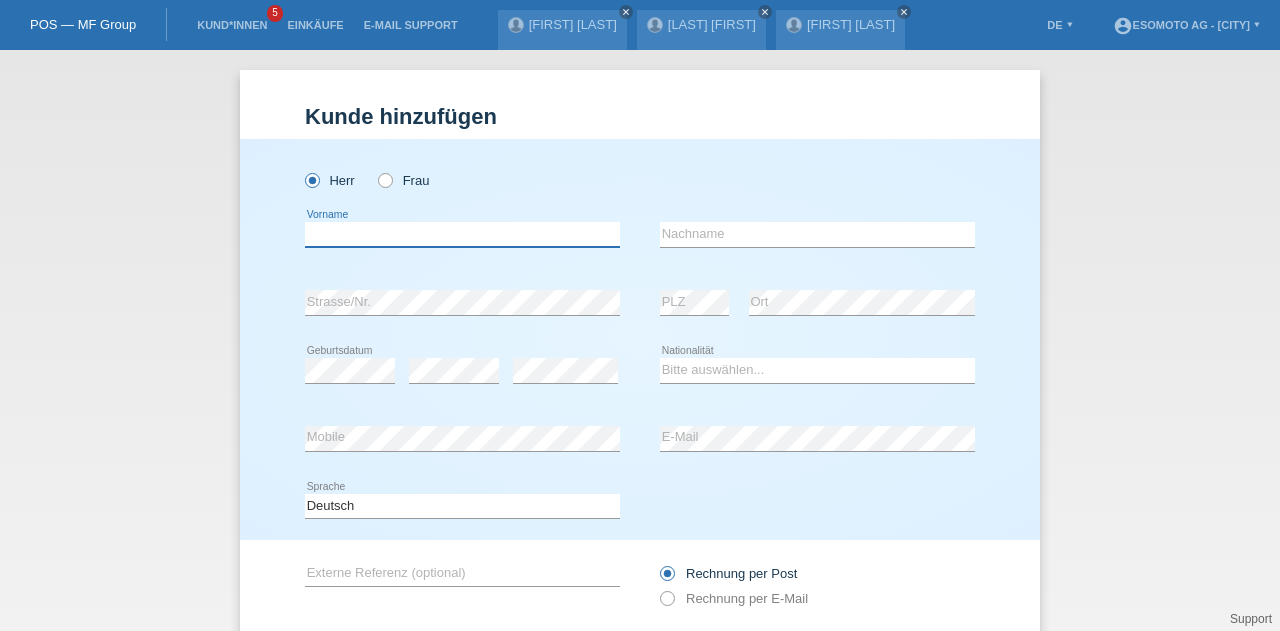 click at bounding box center [462, 234] 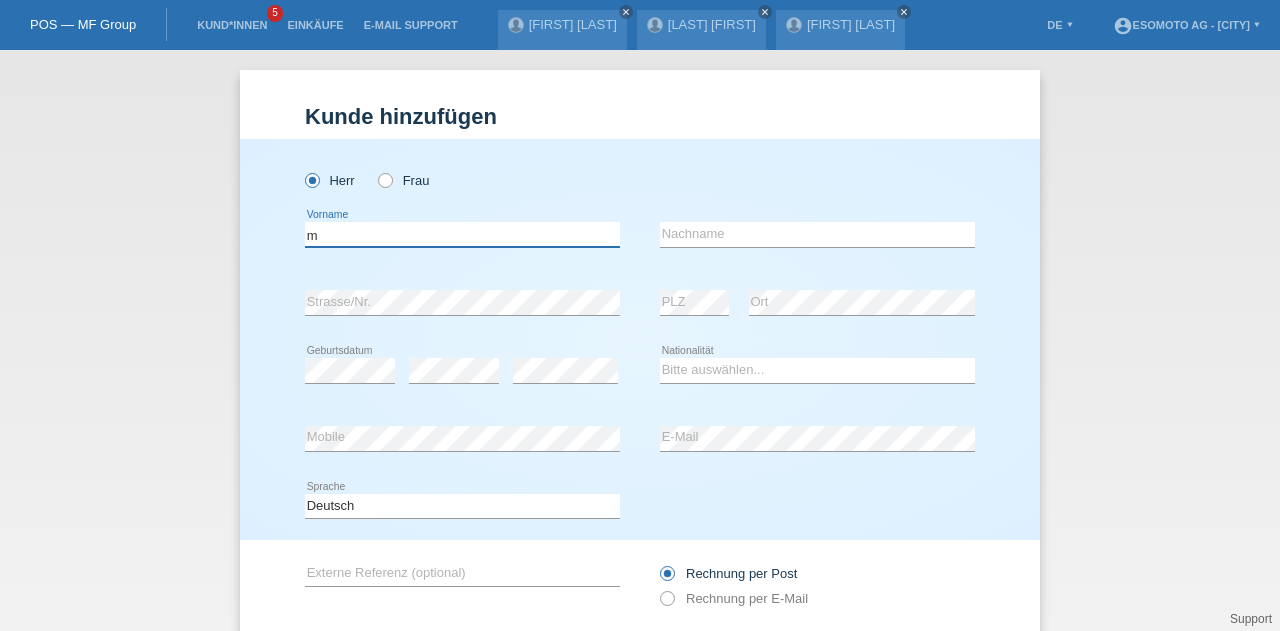 type on "[LAST]" 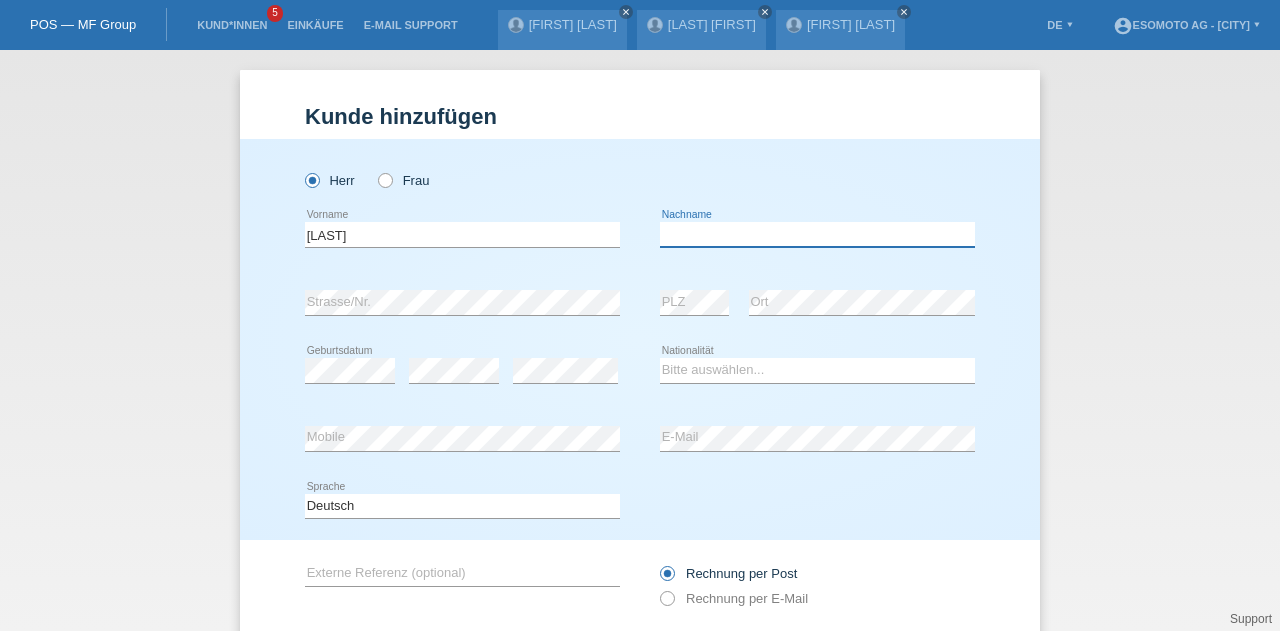 type on "[FIRST]" 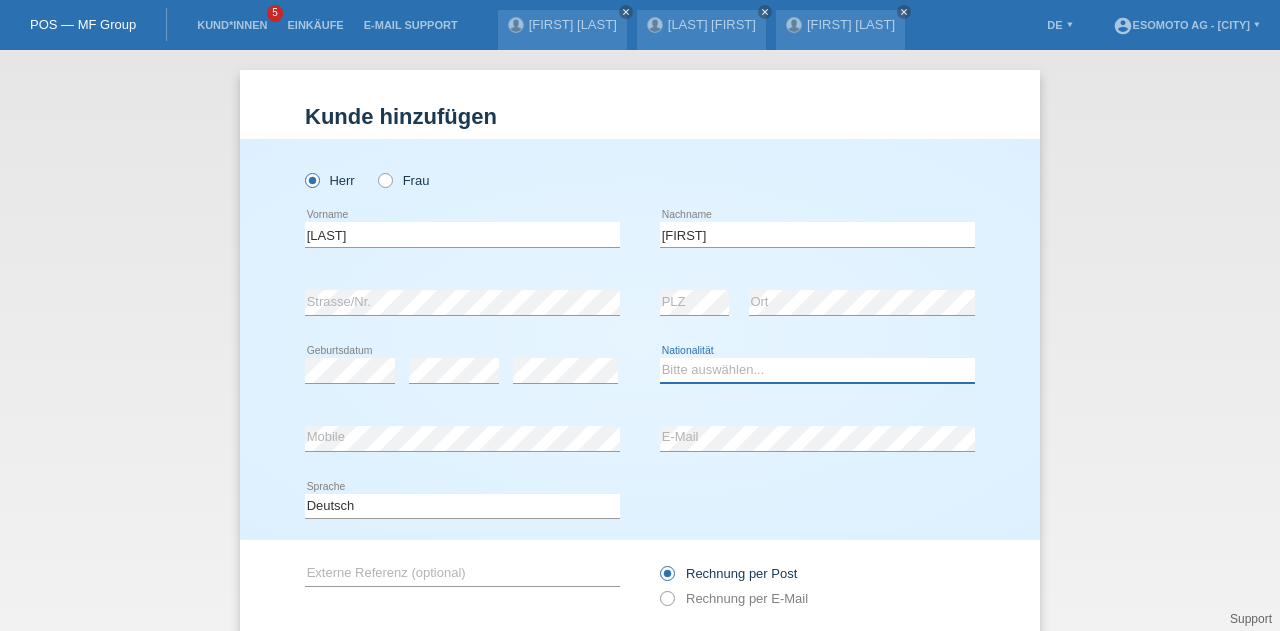 select on "CH" 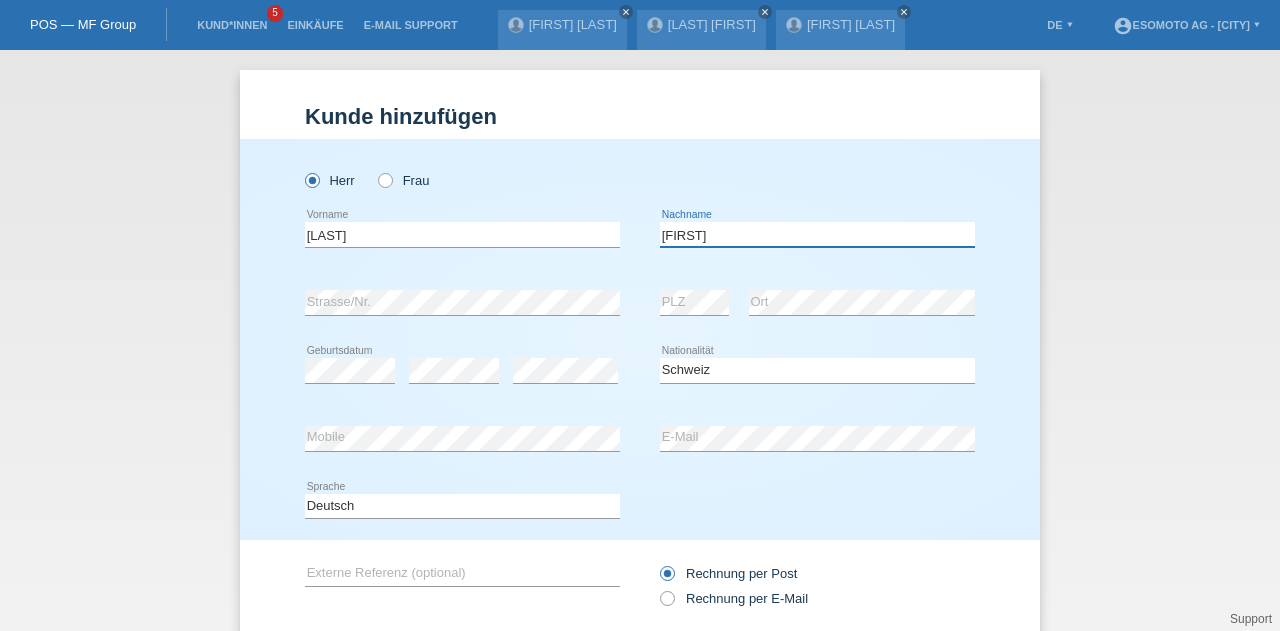 click on "justin" at bounding box center (817, 234) 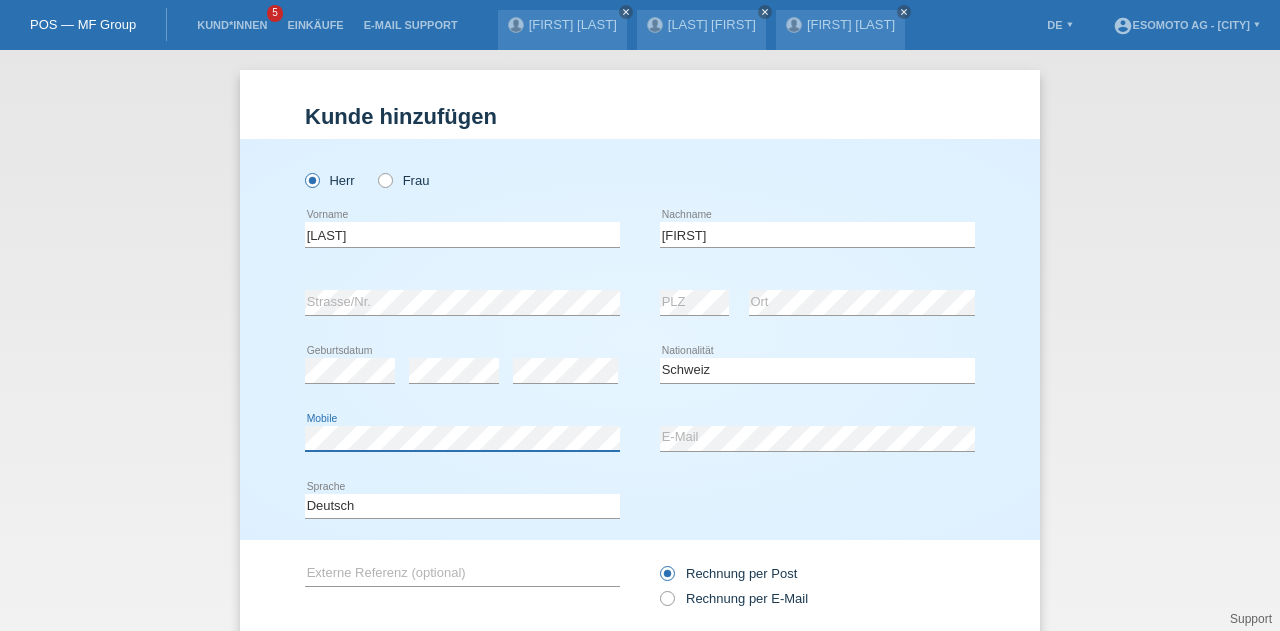 click on "Kund*in hinzufügen
Kunde hinzufügen
Kundin hinzufügen
Herr
Frau
meyer error Vorname C" at bounding box center [640, 340] 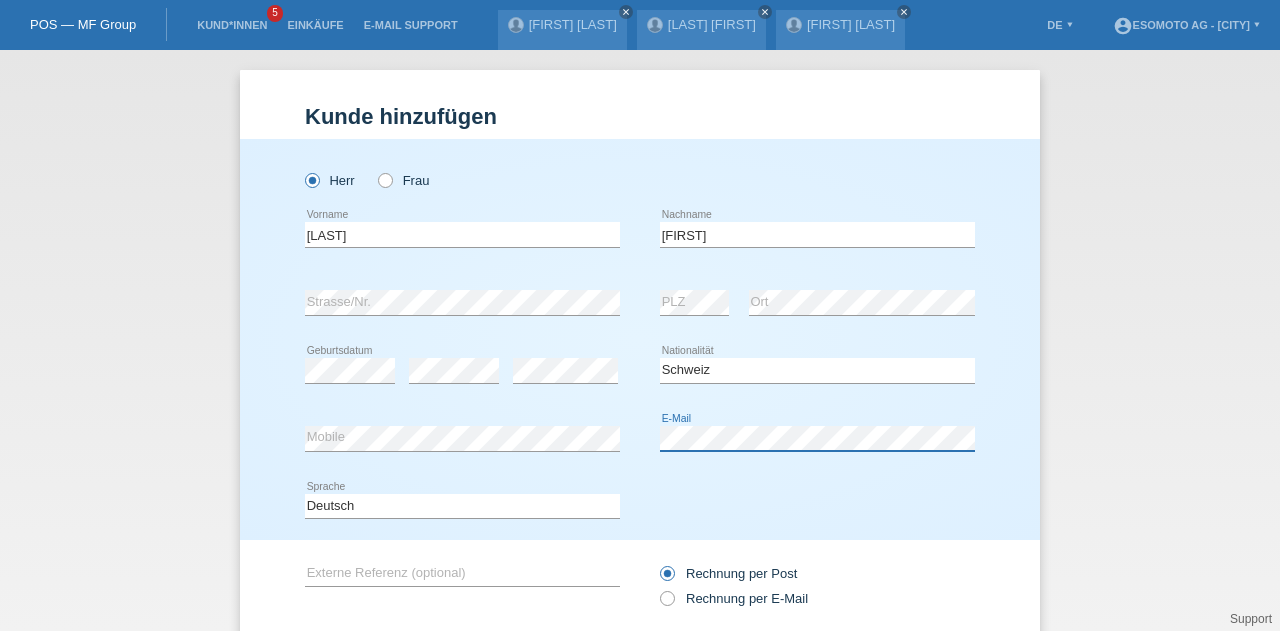 scroll, scrollTop: 136, scrollLeft: 0, axis: vertical 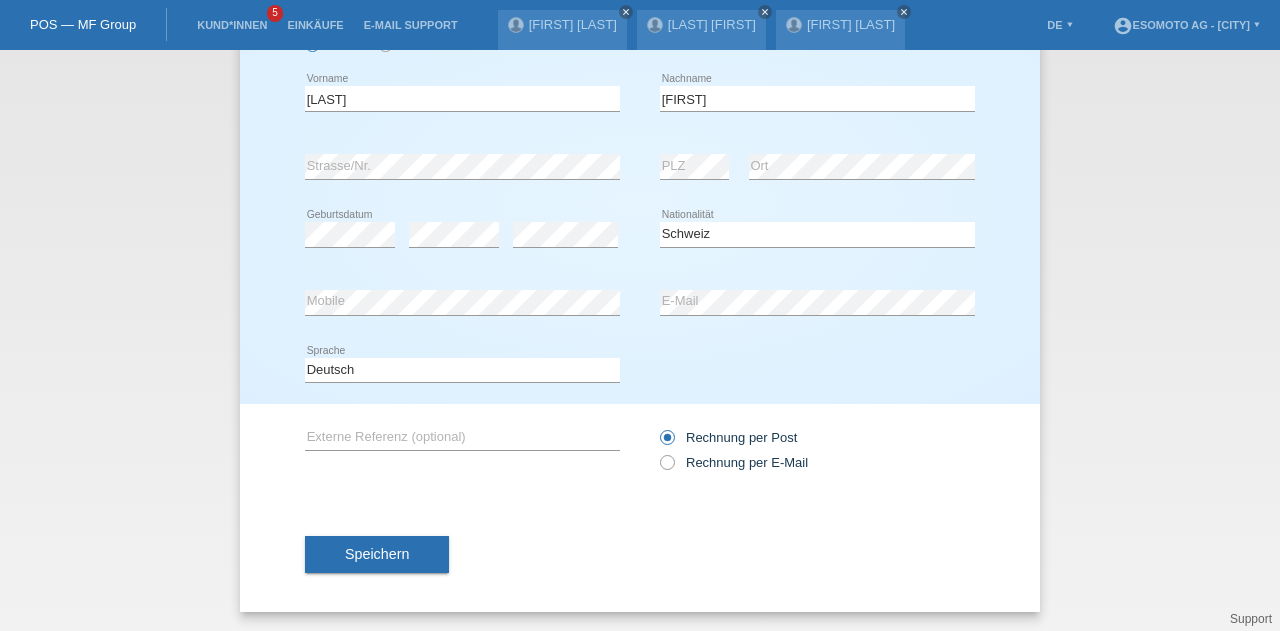 click on "Speichern" at bounding box center (377, 554) 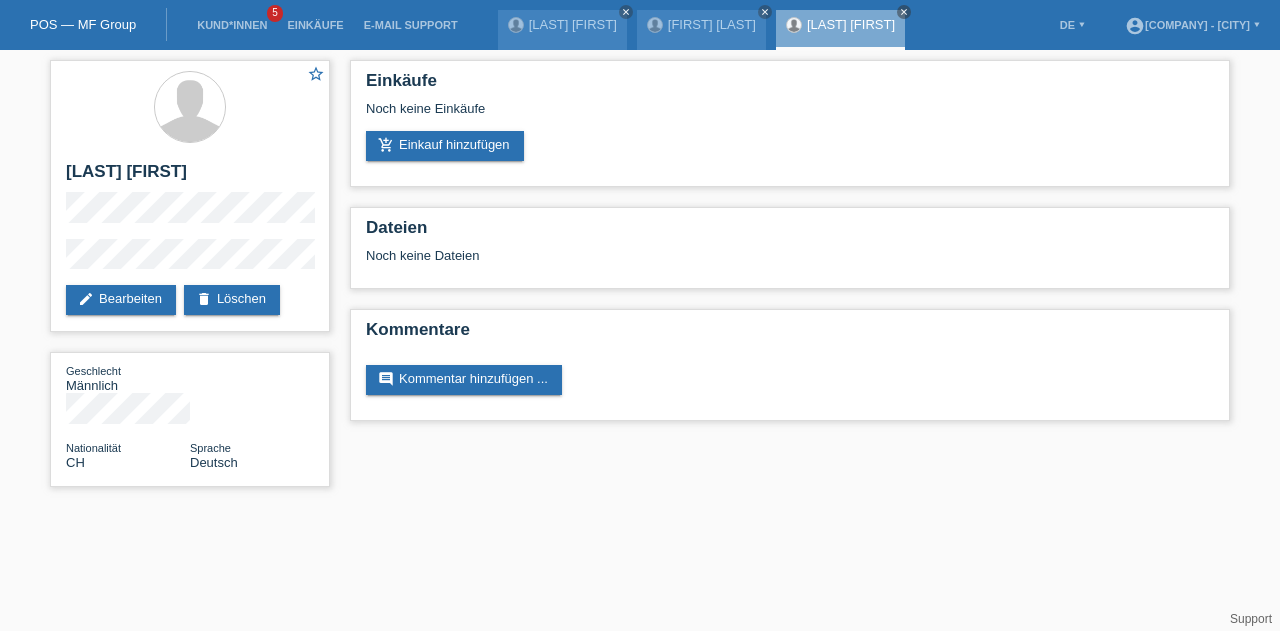 scroll, scrollTop: 0, scrollLeft: 0, axis: both 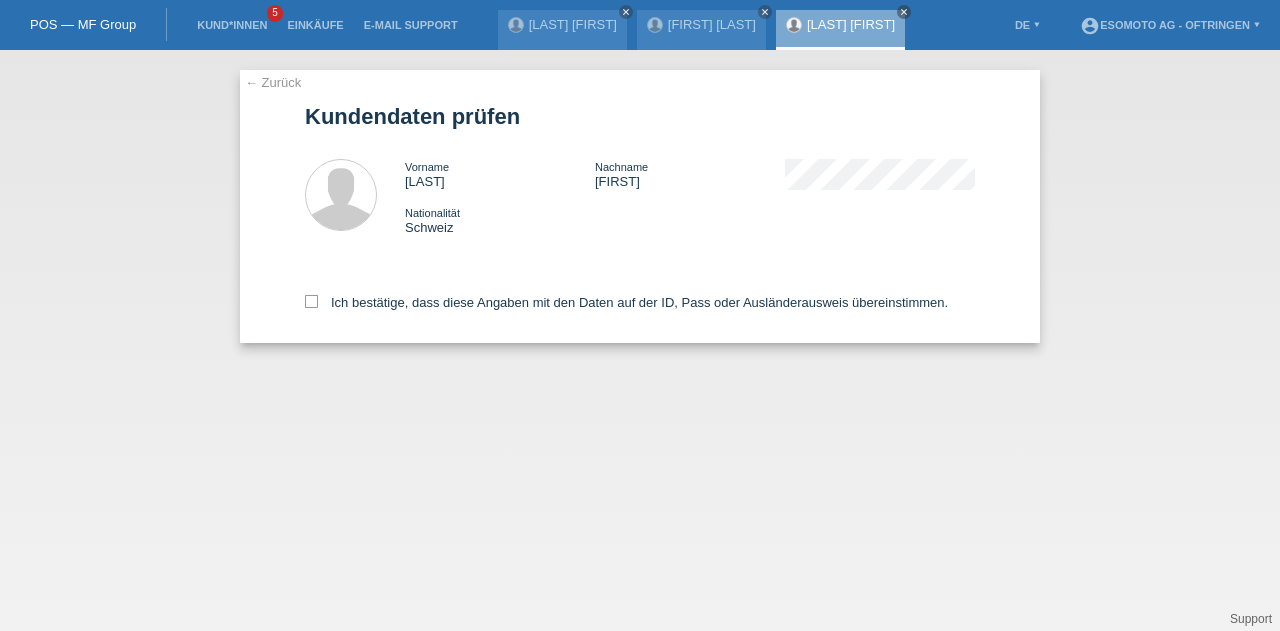 click at bounding box center [311, 301] 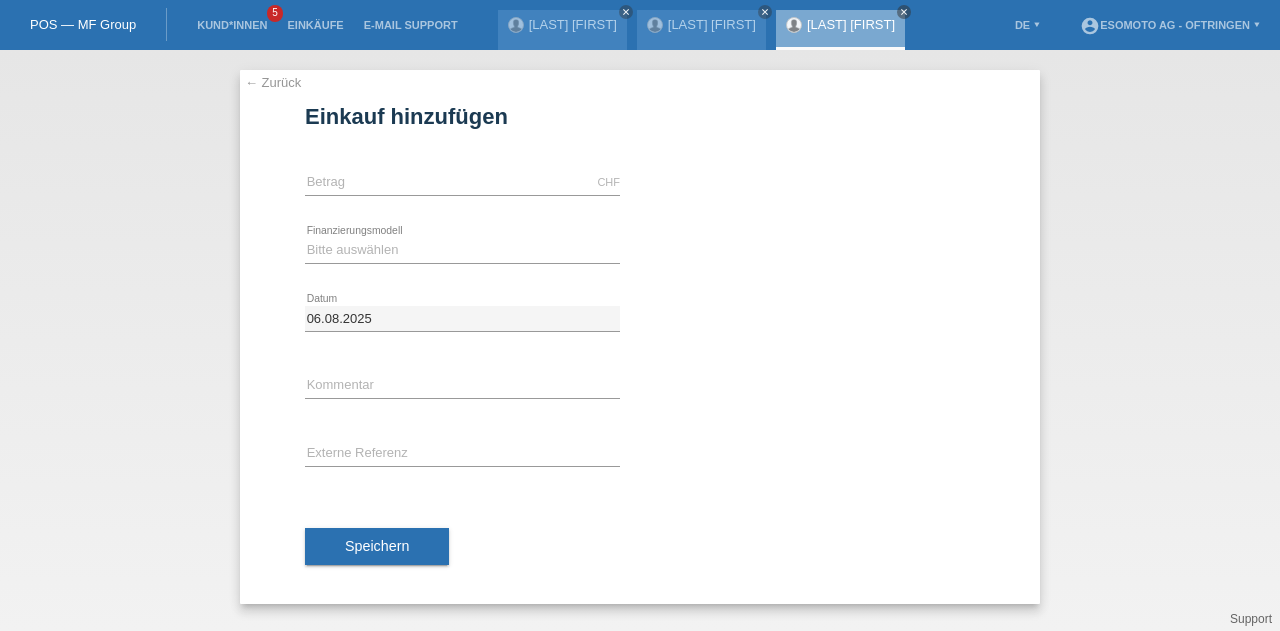 scroll, scrollTop: 0, scrollLeft: 0, axis: both 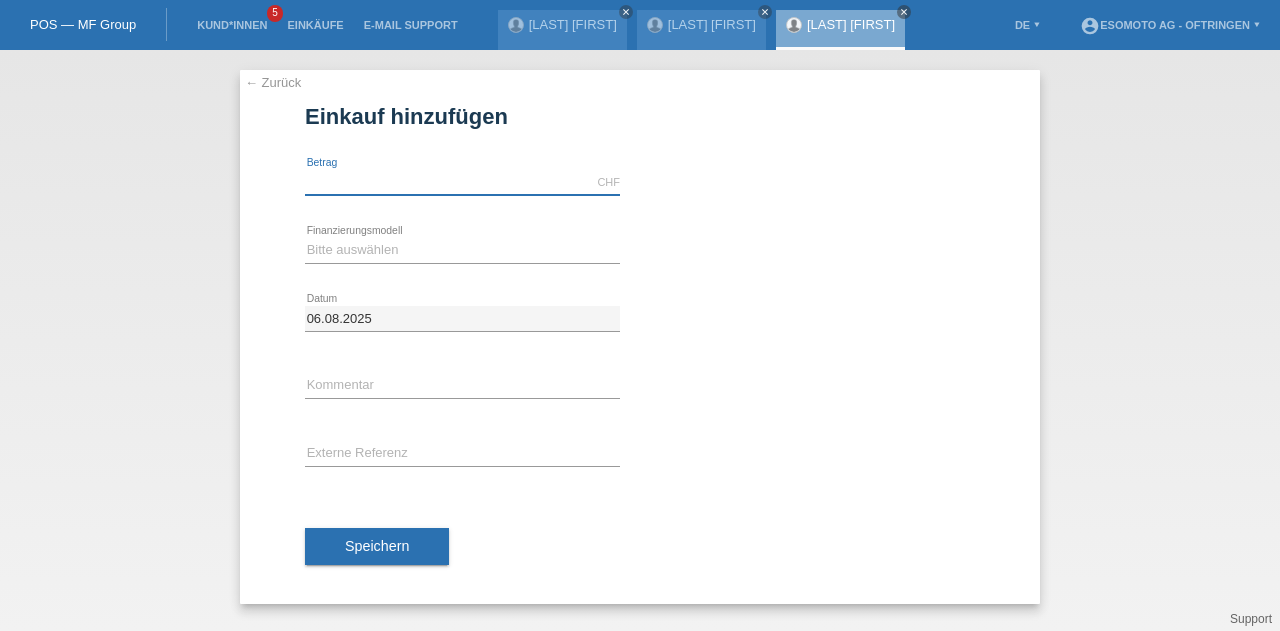 click at bounding box center (462, 182) 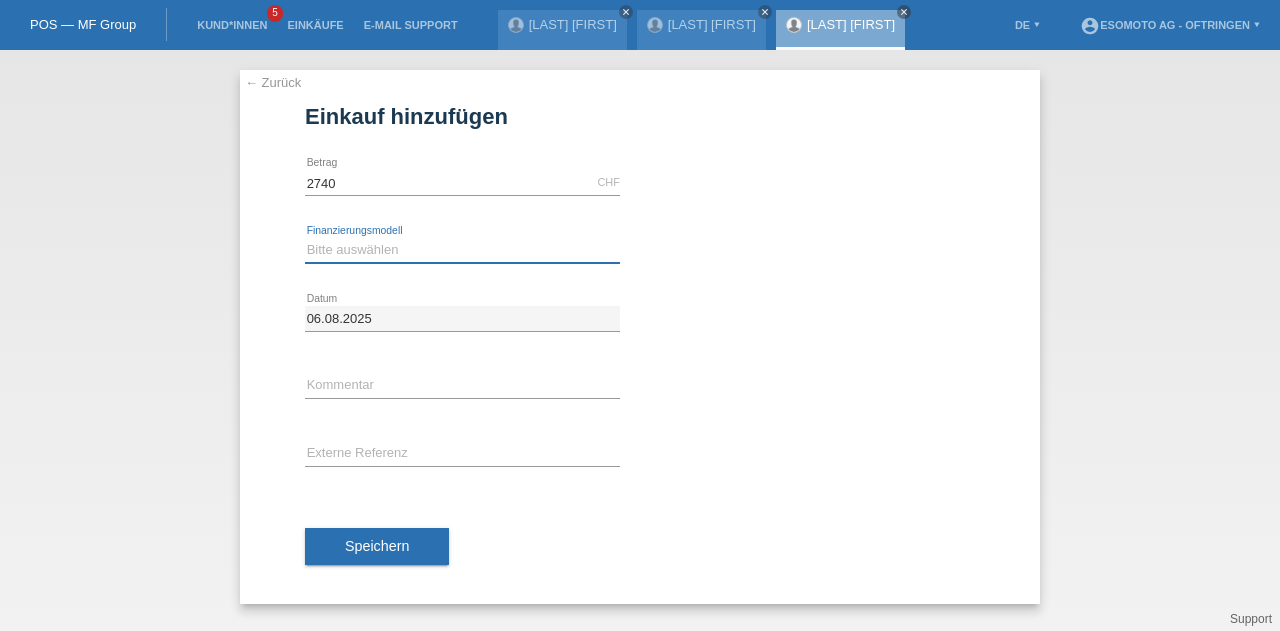 type on "2740.00" 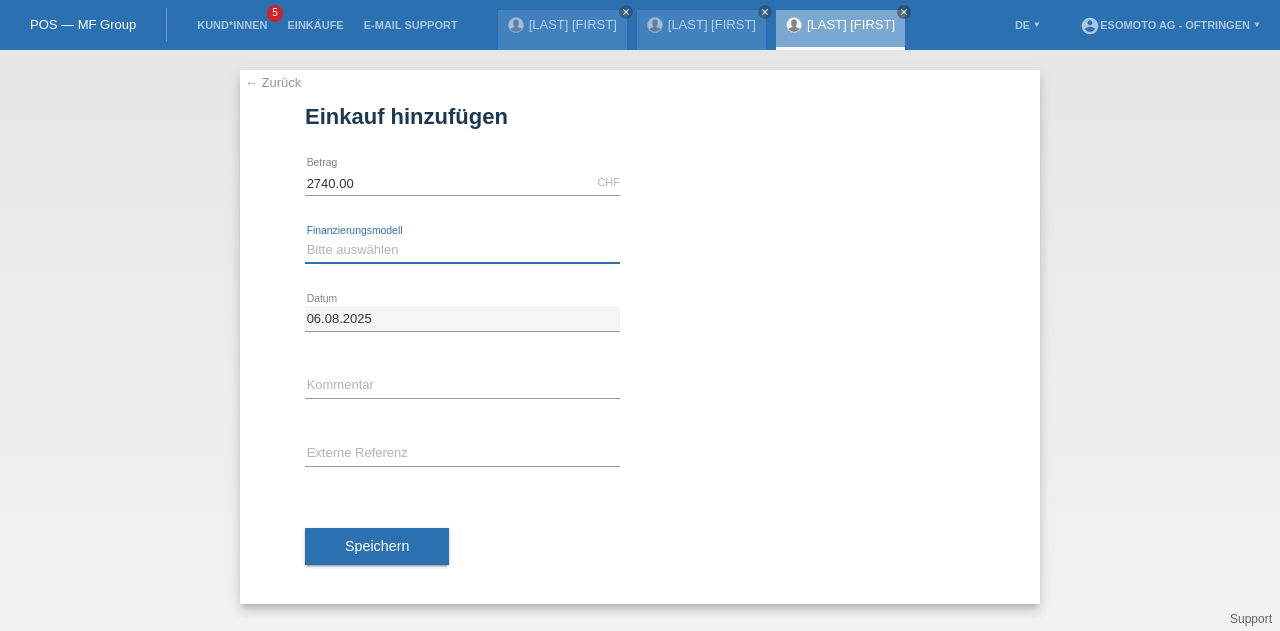 click on "Bitte auswählen
Fixe Raten
Kauf auf Rechnung mit Teilzahlungsoption" at bounding box center (462, 250) 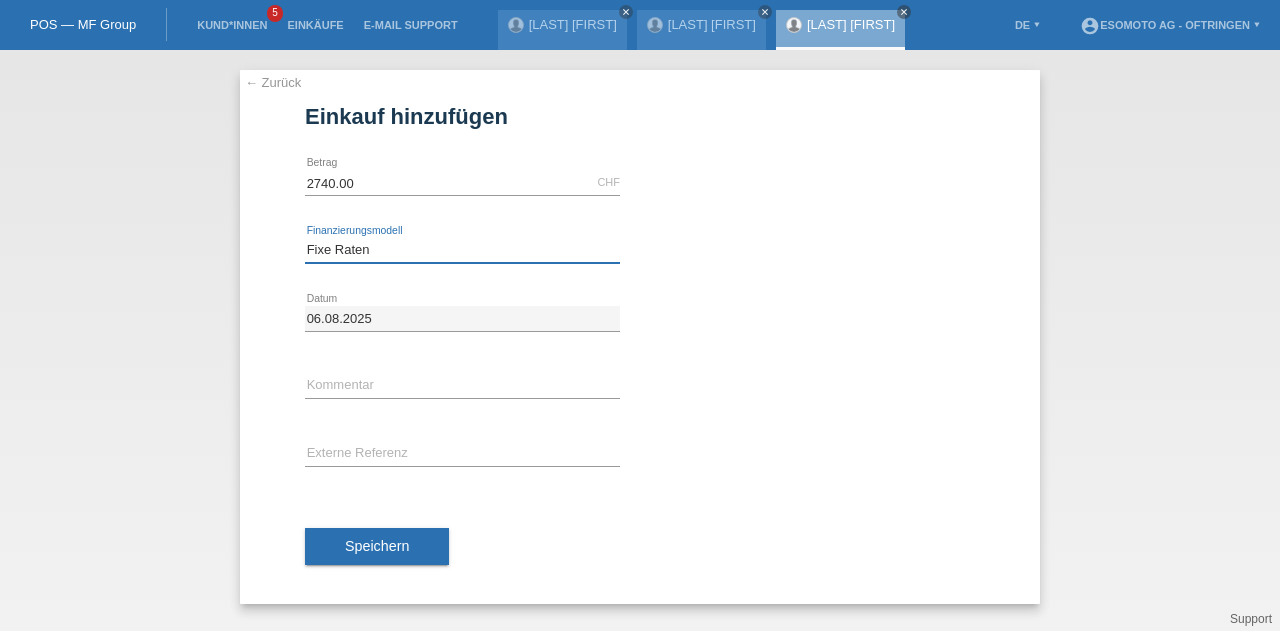 click on "Bitte auswählen
Fixe Raten
Kauf auf Rechnung mit Teilzahlungsoption" at bounding box center [462, 250] 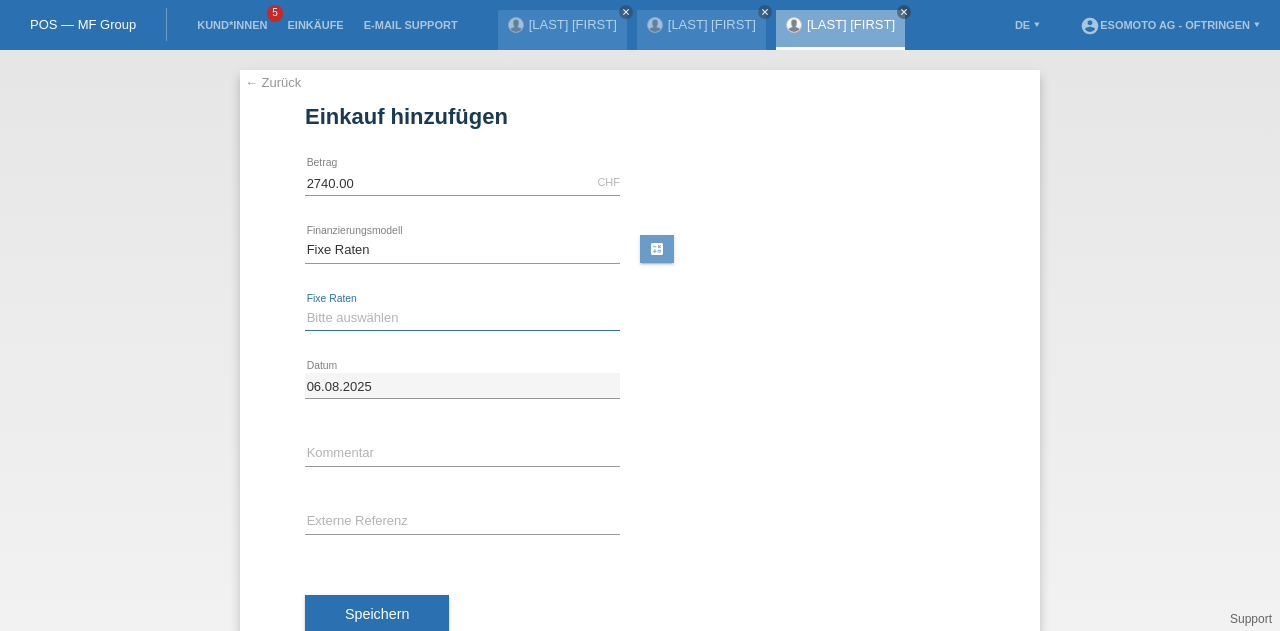 click on "Bitte auswählen
12 Raten
24 Raten
36 Raten
48 Raten" at bounding box center [462, 318] 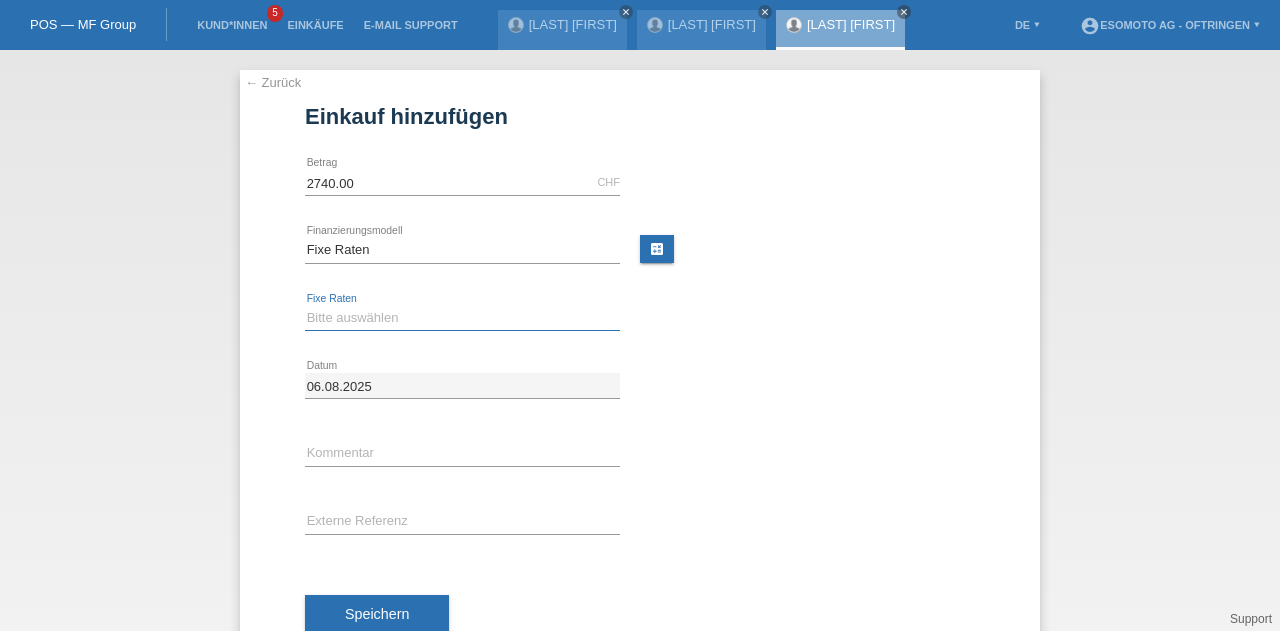 select on "139" 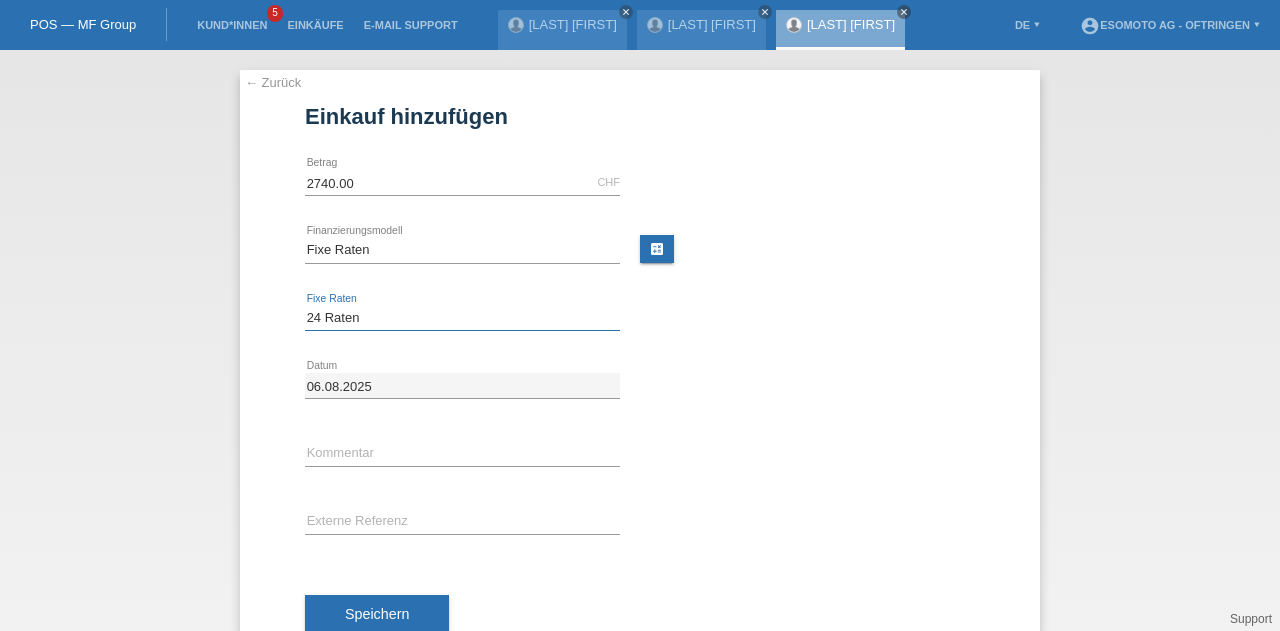 click on "Bitte auswählen
12 Raten
24 Raten
36 Raten
48 Raten" at bounding box center [462, 318] 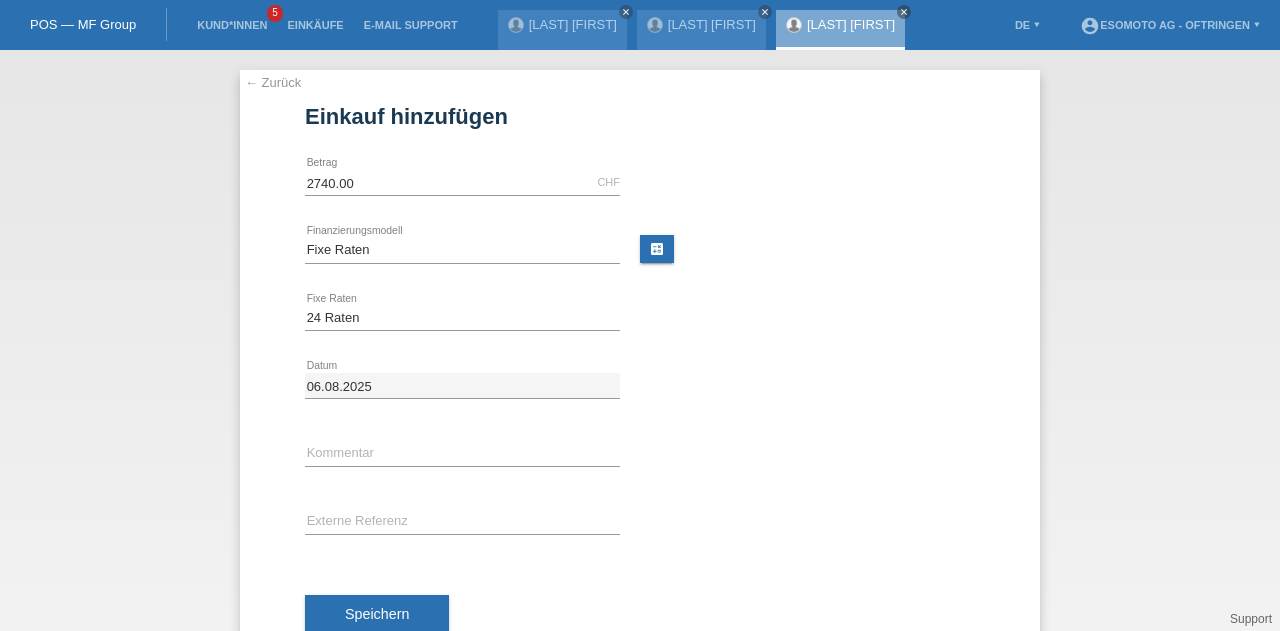 click on "Speichern" at bounding box center [640, 614] 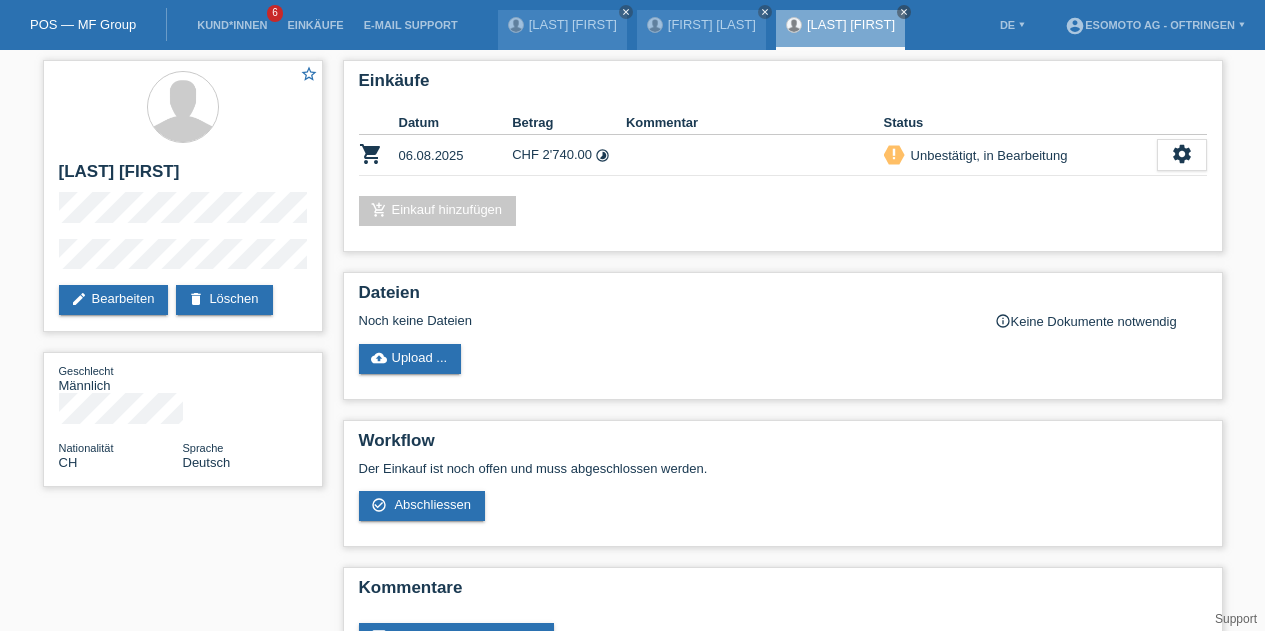 scroll, scrollTop: 0, scrollLeft: 0, axis: both 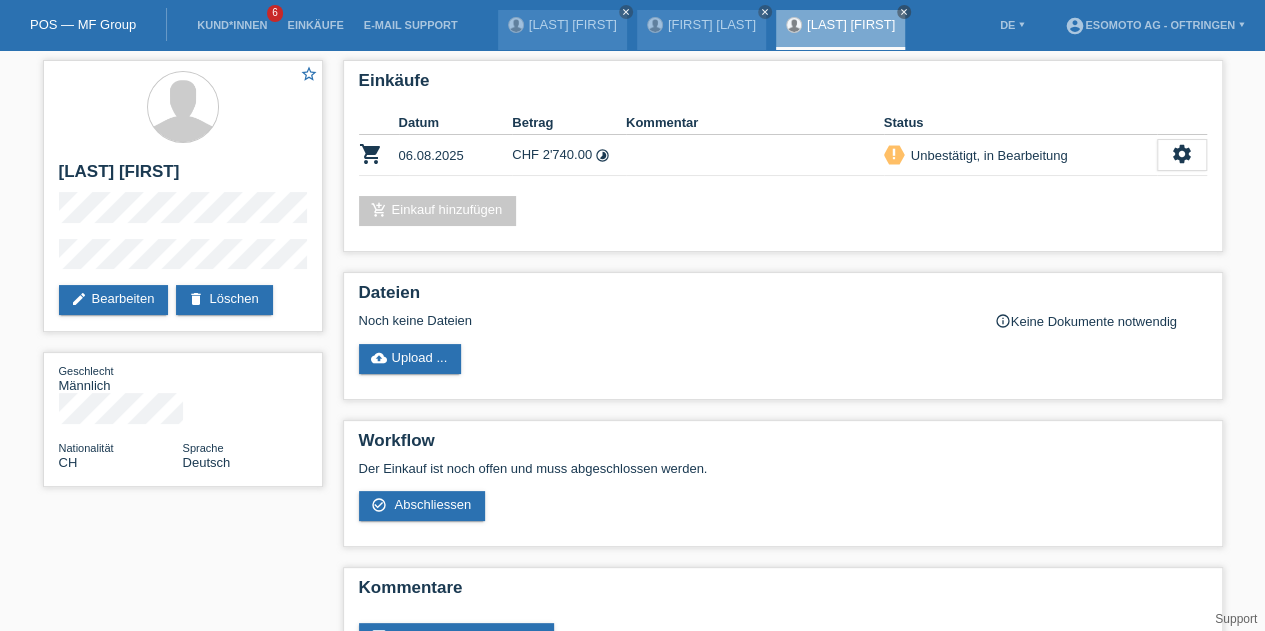 click on "edit  Bearbeiten" at bounding box center [114, 300] 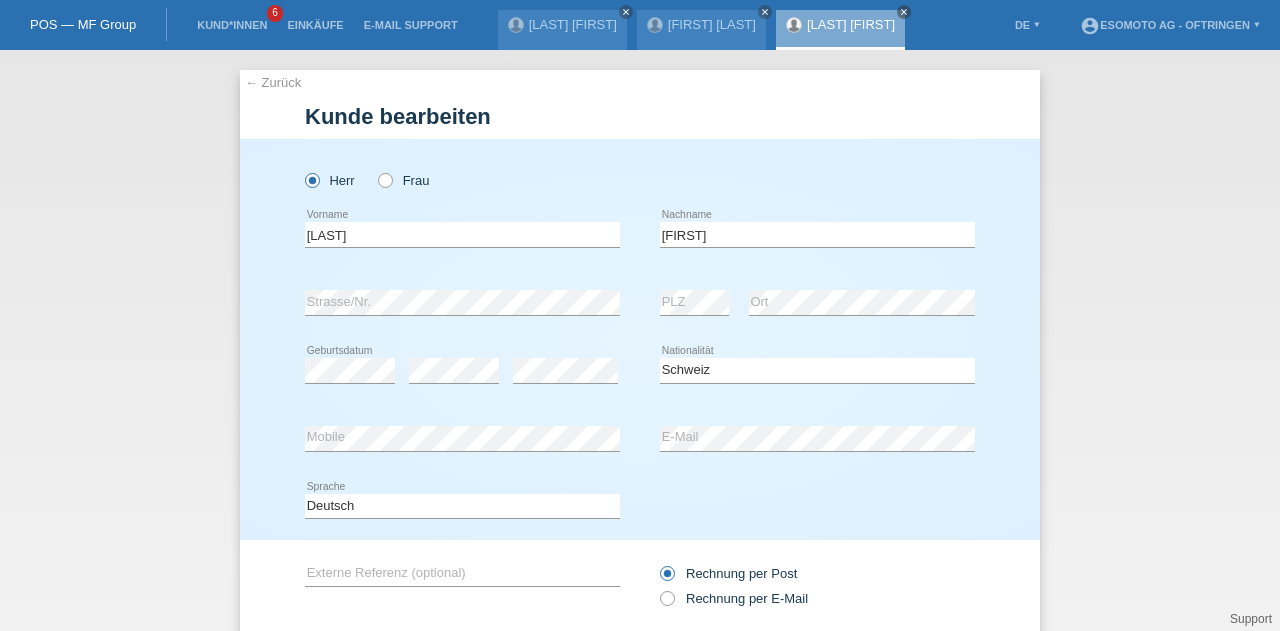 select on "CH" 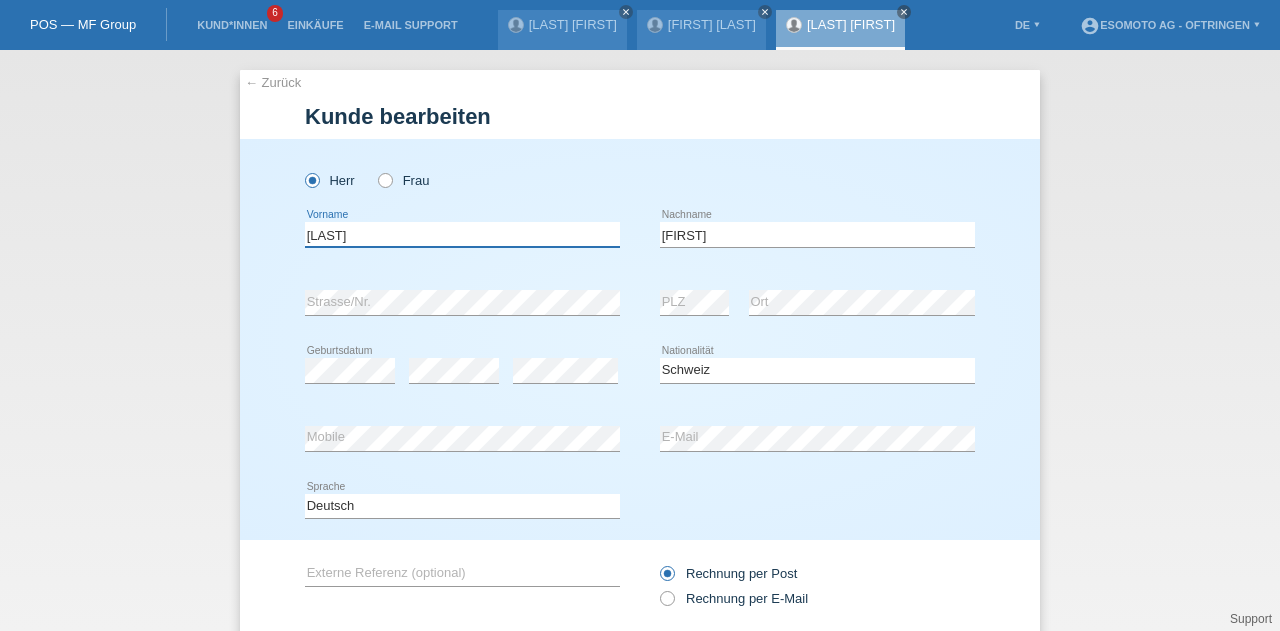 click on "[LAST]" at bounding box center [462, 234] 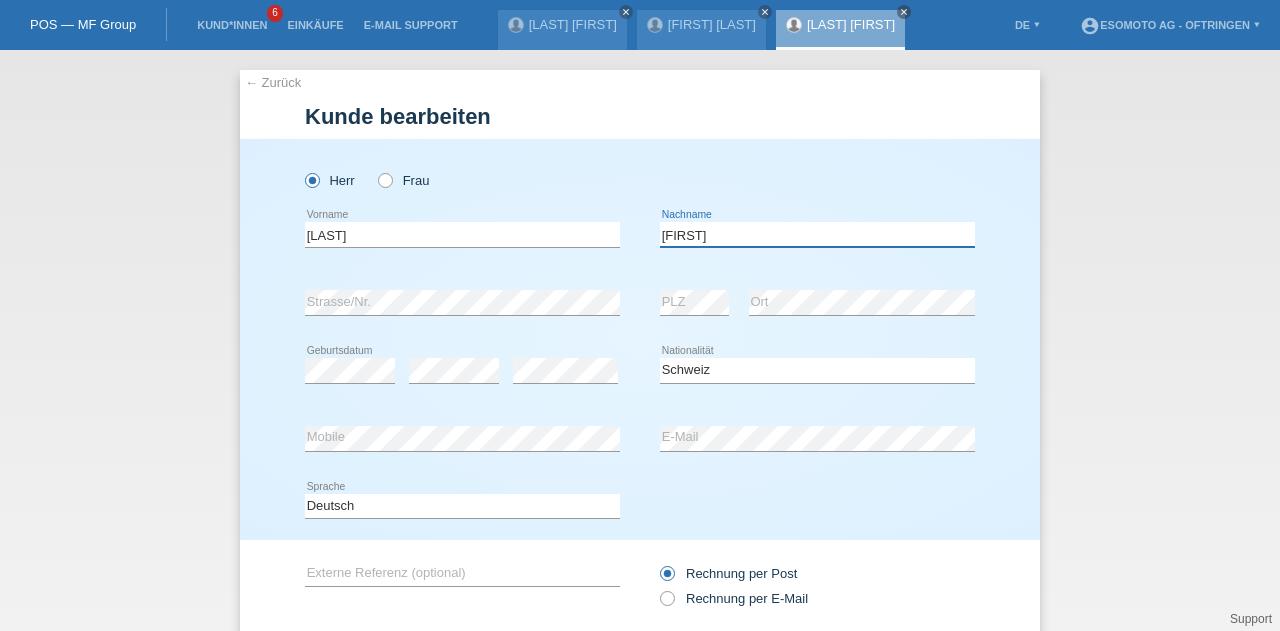 click on "[FIRST]" at bounding box center [817, 234] 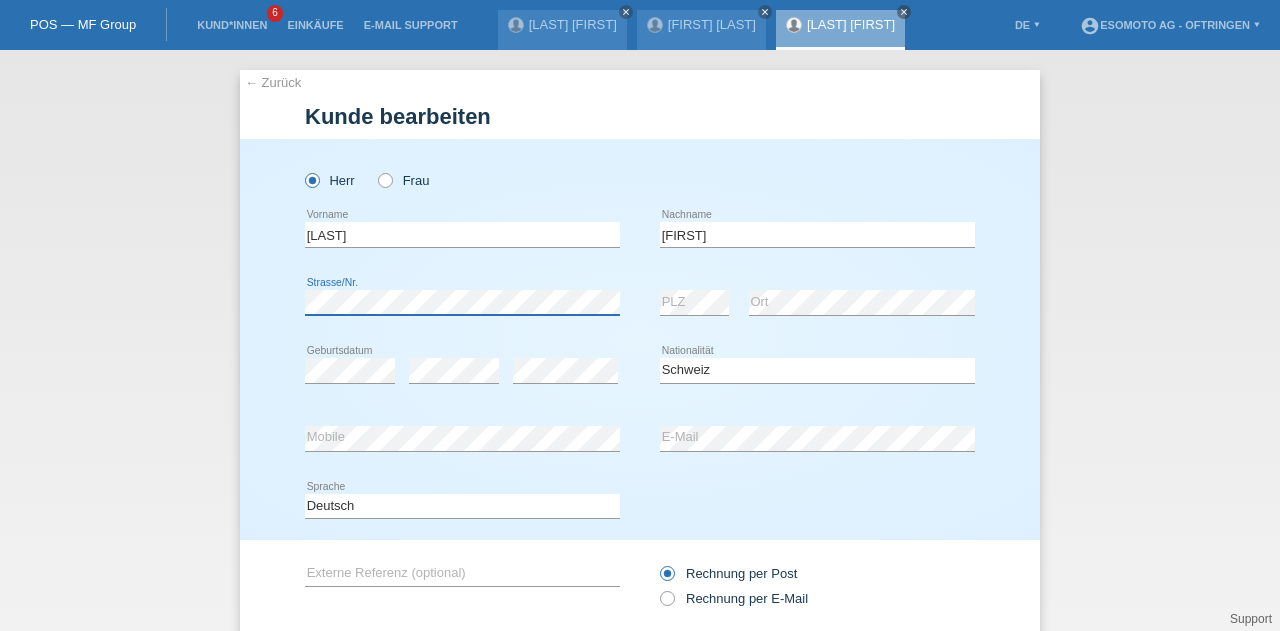 click on "← Zurück
Kunde bearbeiten
Herr
Frau
[LAST] error Vorname [FIRST]" at bounding box center [640, 340] 